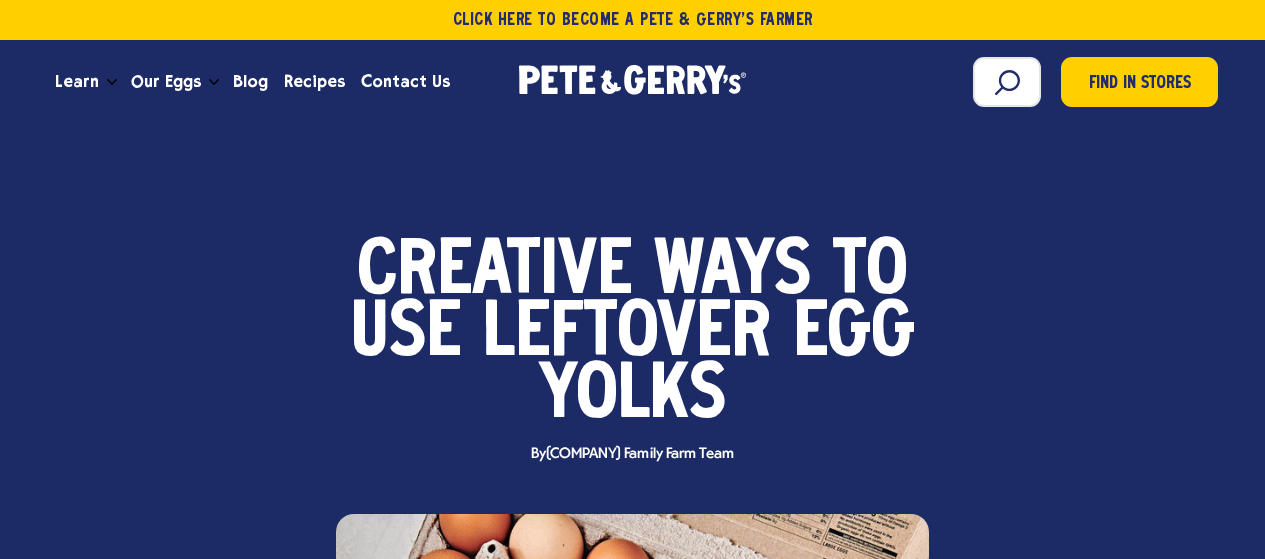 scroll, scrollTop: 0, scrollLeft: 0, axis: both 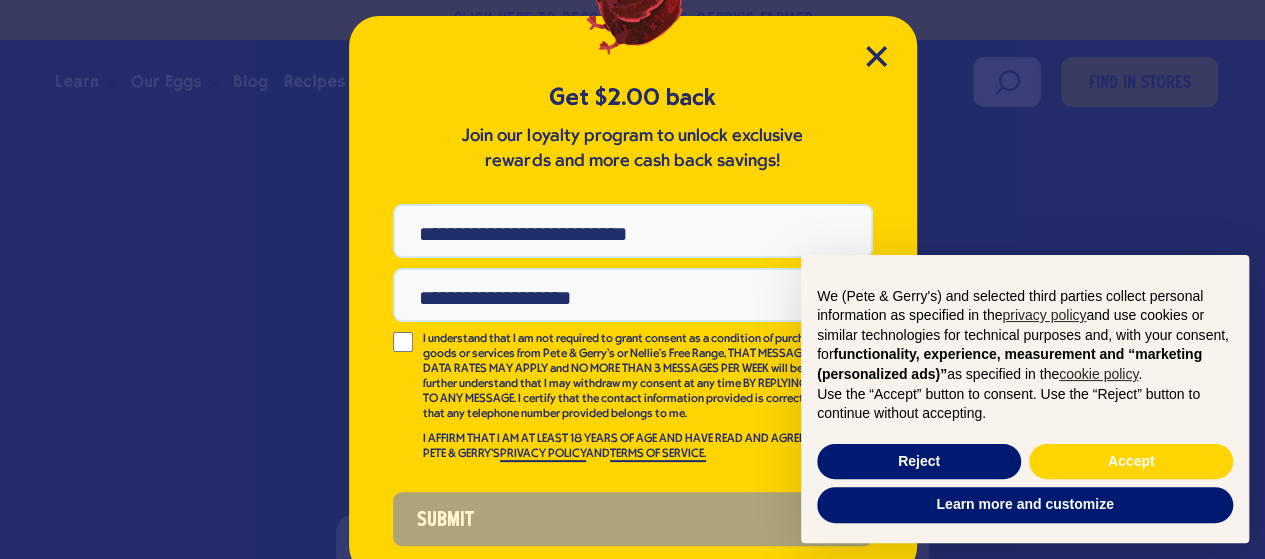 click on "Get $2.00 back
Join our loyalty program to unlock exclusive rewards and more cash back savings!
Phone Number
Email Address
I understand that I am not required to grant consent as a condition of purchasing goods or services from Pete & Gerry's or Nellie's Free Range, THAT MESSAGE AND DATA RATES MAY APPLY and NO MORE THAN 3 MESSAGES PER WEEK will be sent. I further understand that I may withdraw my consent at any time BY REPLYING STOP TO ANY MESSAGE. I certify that the contact information provided is correct, and that any telephone number provided belongs to me.
I AFFIRM THAT I AM AT LEAST 18 YEARS OF AGE AND HAVE READ AND AGREE TO PETE & GERRY'S  PRIVACY POLICY  AND  TERMS OF SERVICE.
Submit" at bounding box center [633, 296] 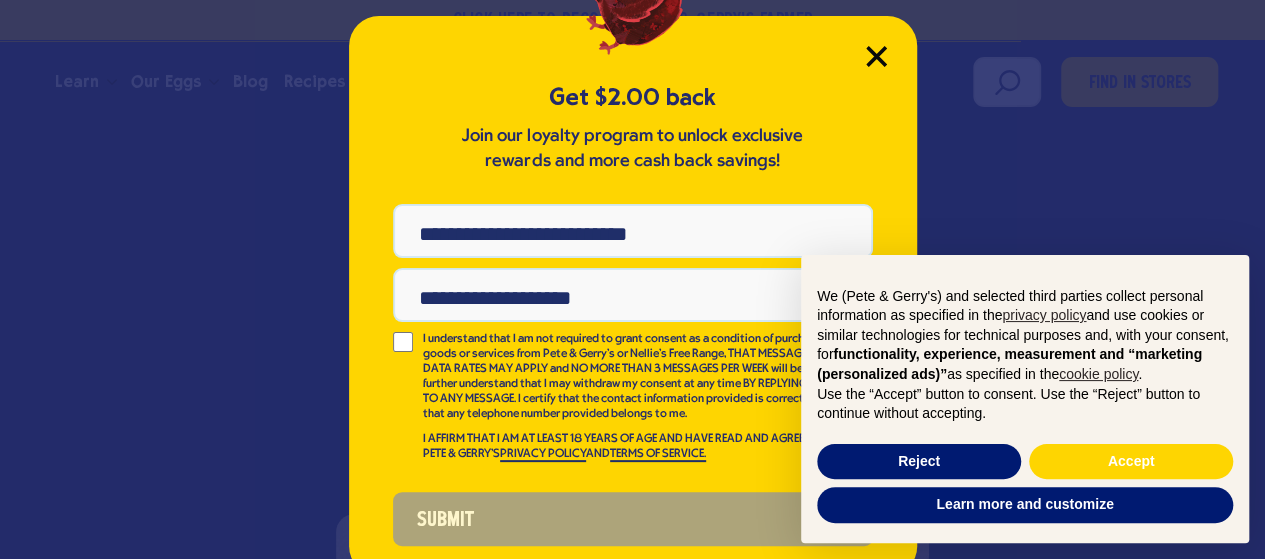 click 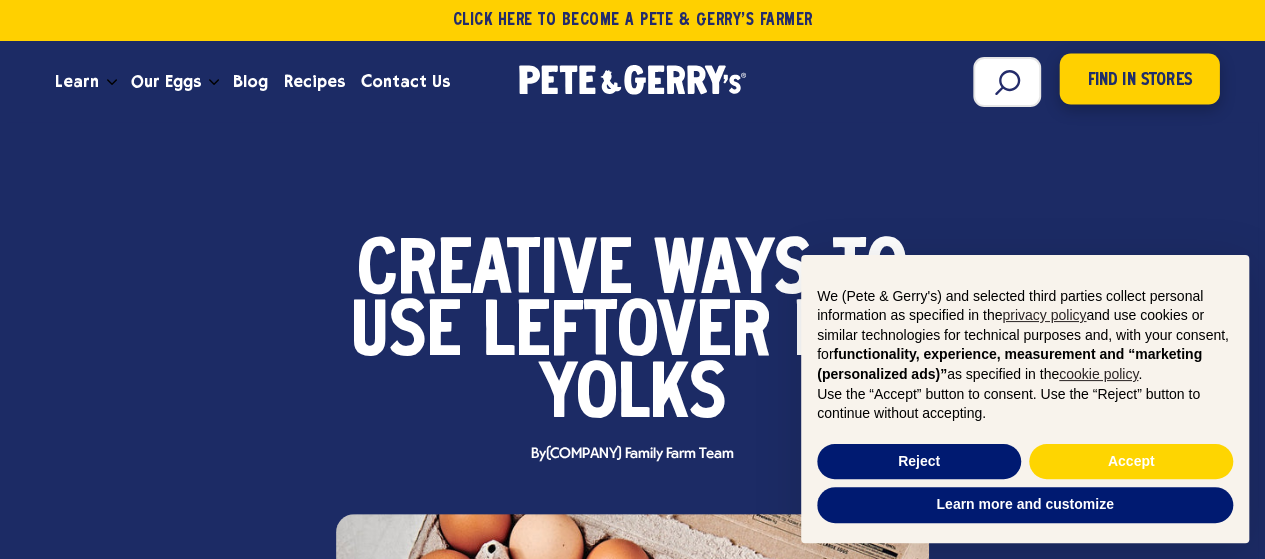 click on "Find in Stores" at bounding box center (1140, 79) 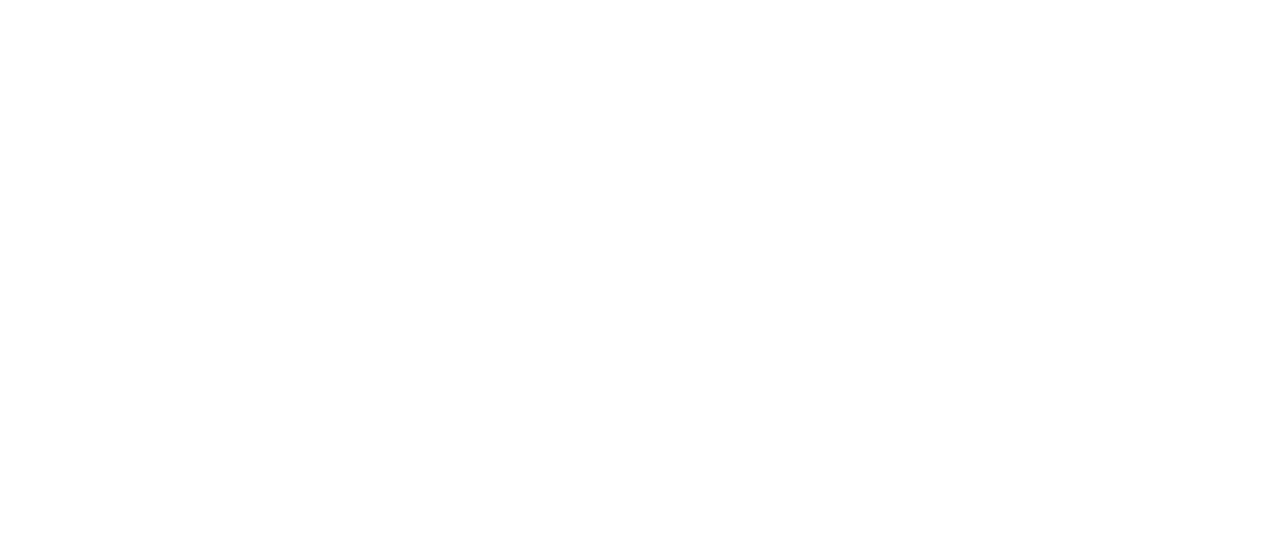 scroll, scrollTop: 0, scrollLeft: 0, axis: both 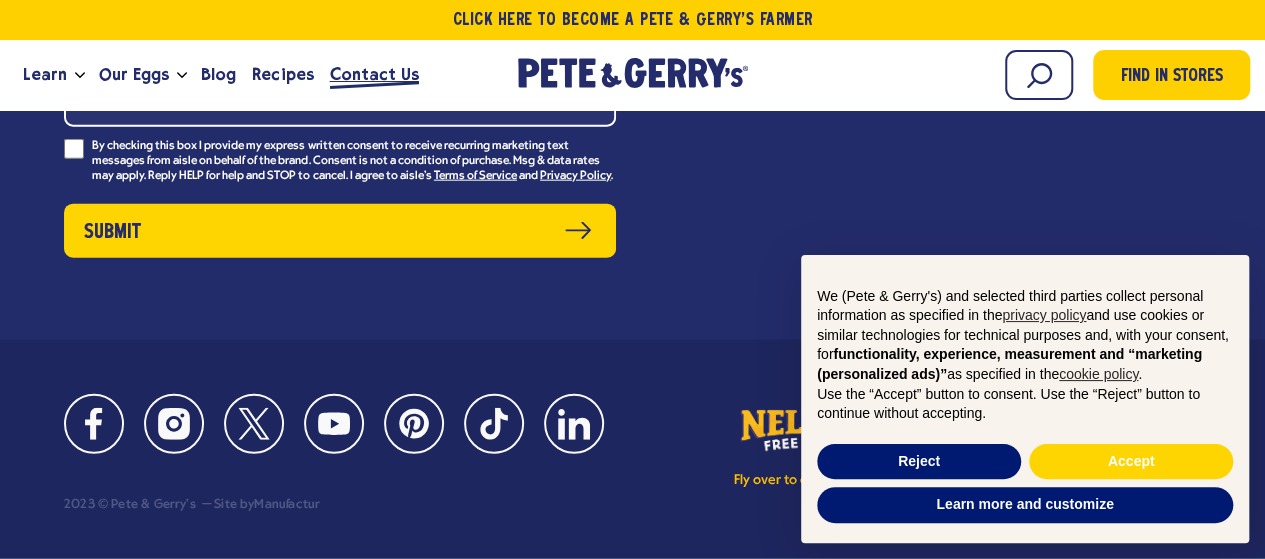 click on "Contact Us" at bounding box center (374, 74) 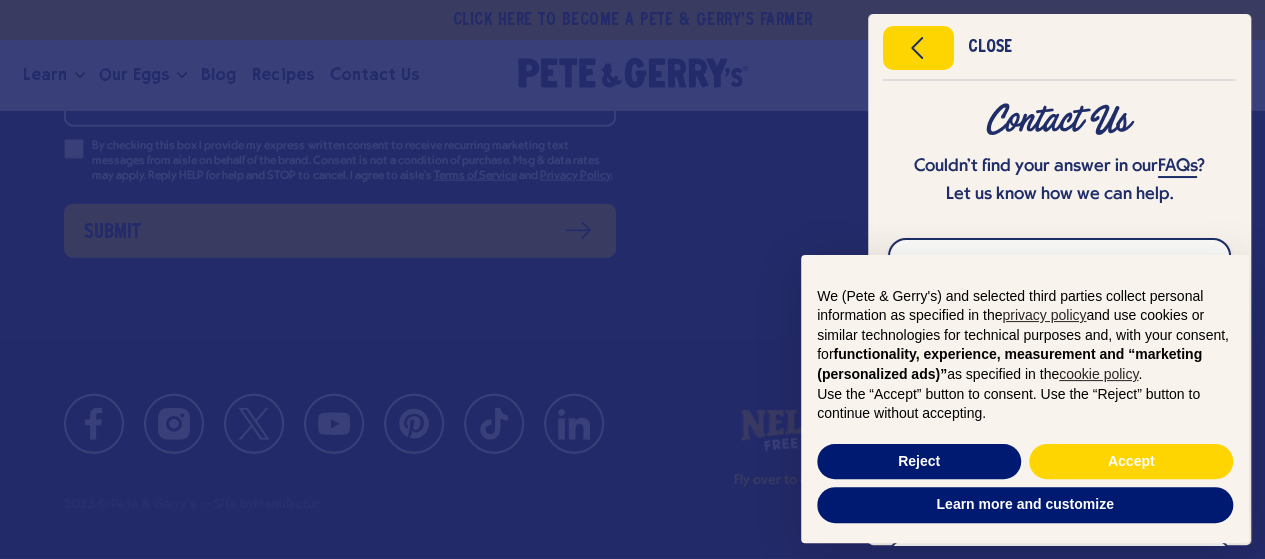 click on "Contact Us
Couldn’t find your answer in our  FAQs ?  Let us know how we can help." at bounding box center [1059, 156] 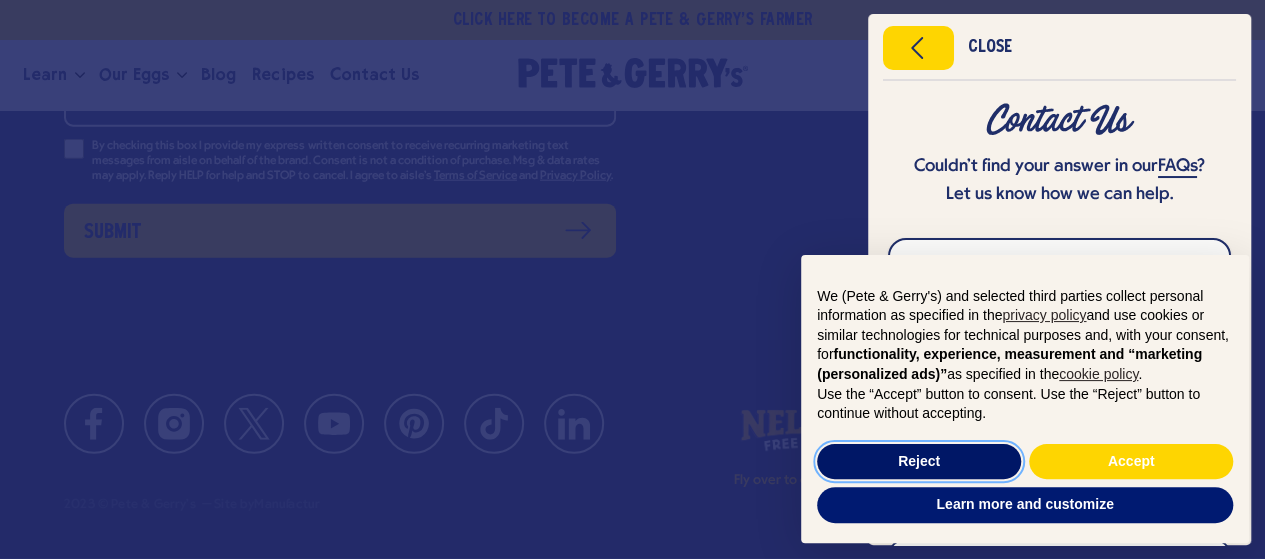click on "Reject" at bounding box center (919, 462) 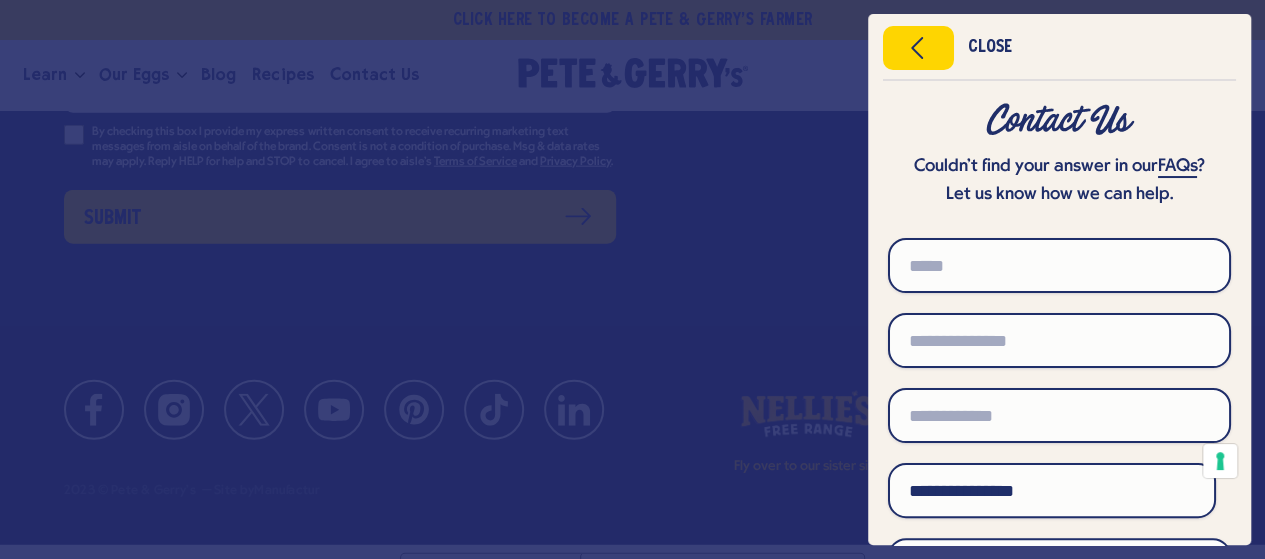 scroll, scrollTop: 2437, scrollLeft: 0, axis: vertical 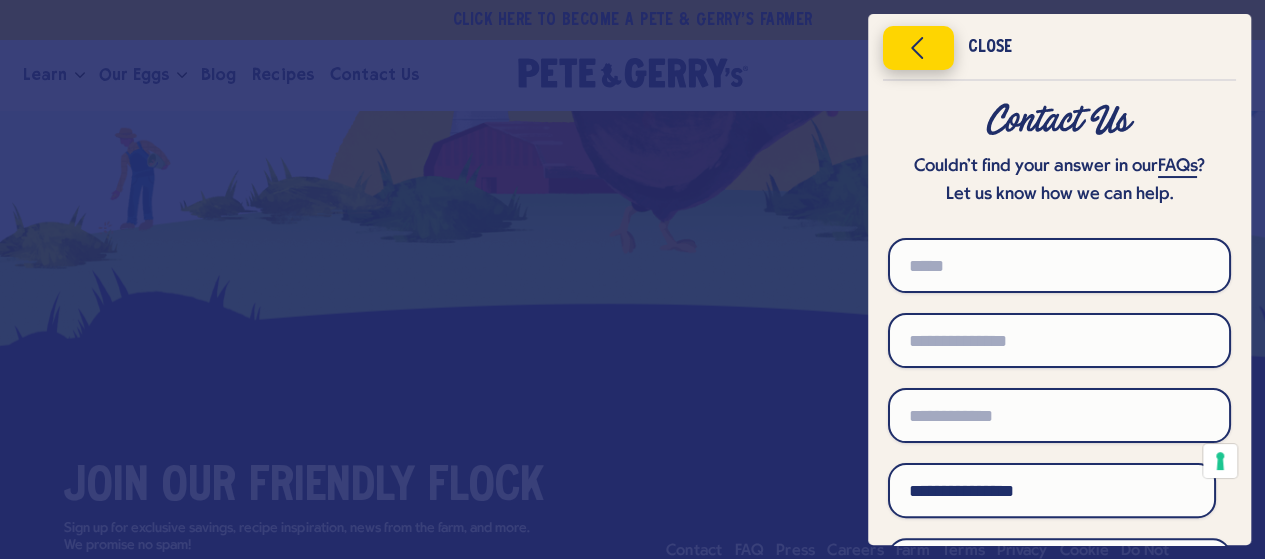 click 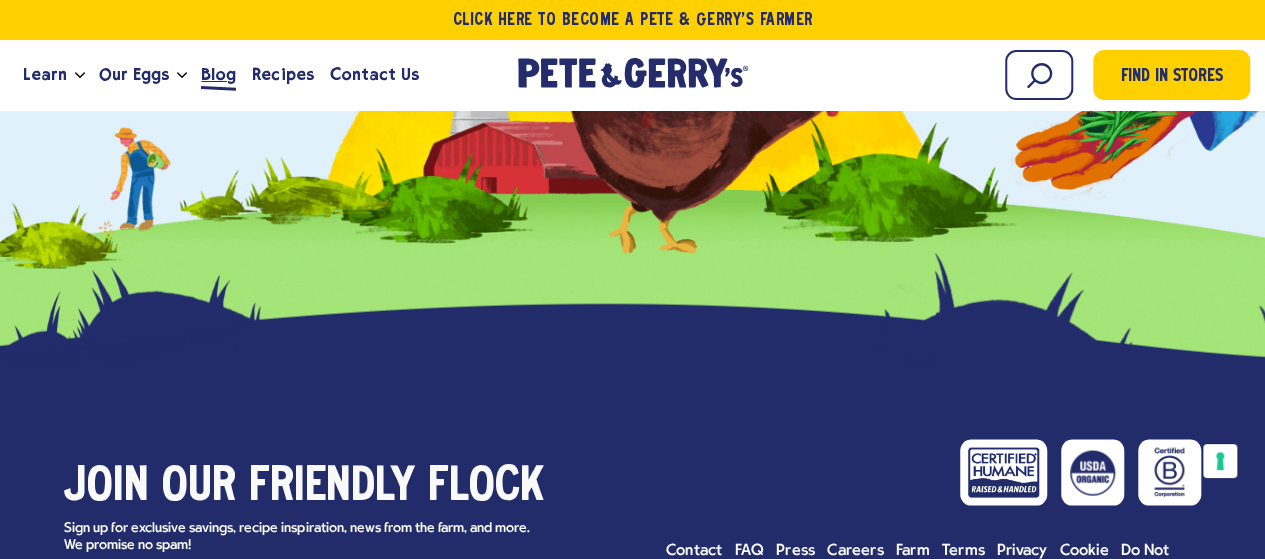 click on "Blog" at bounding box center (218, 74) 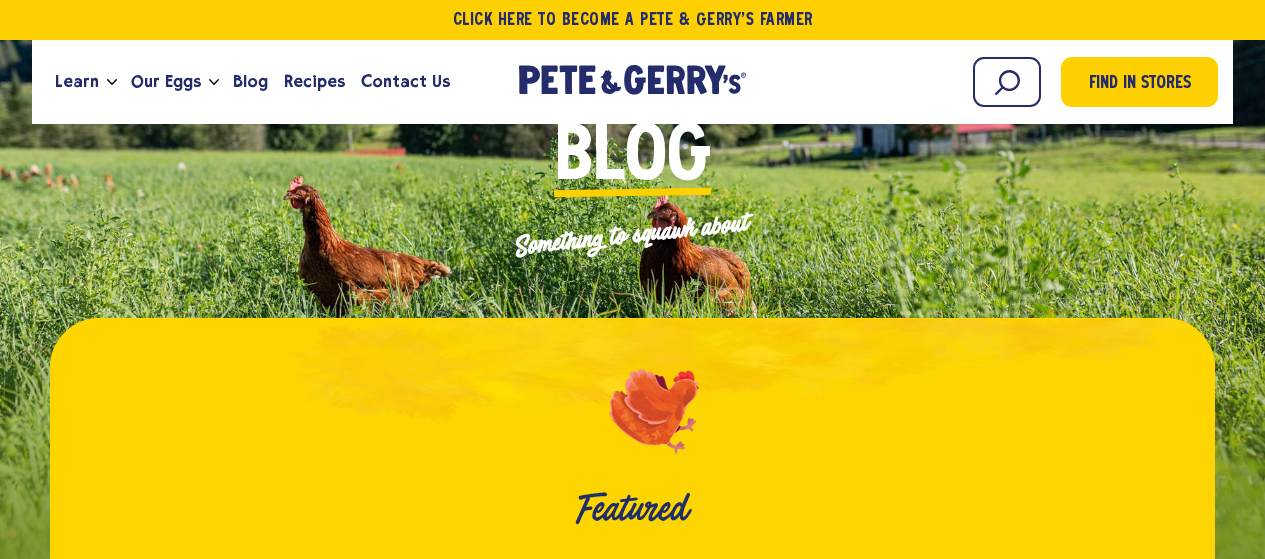 scroll, scrollTop: 0, scrollLeft: 0, axis: both 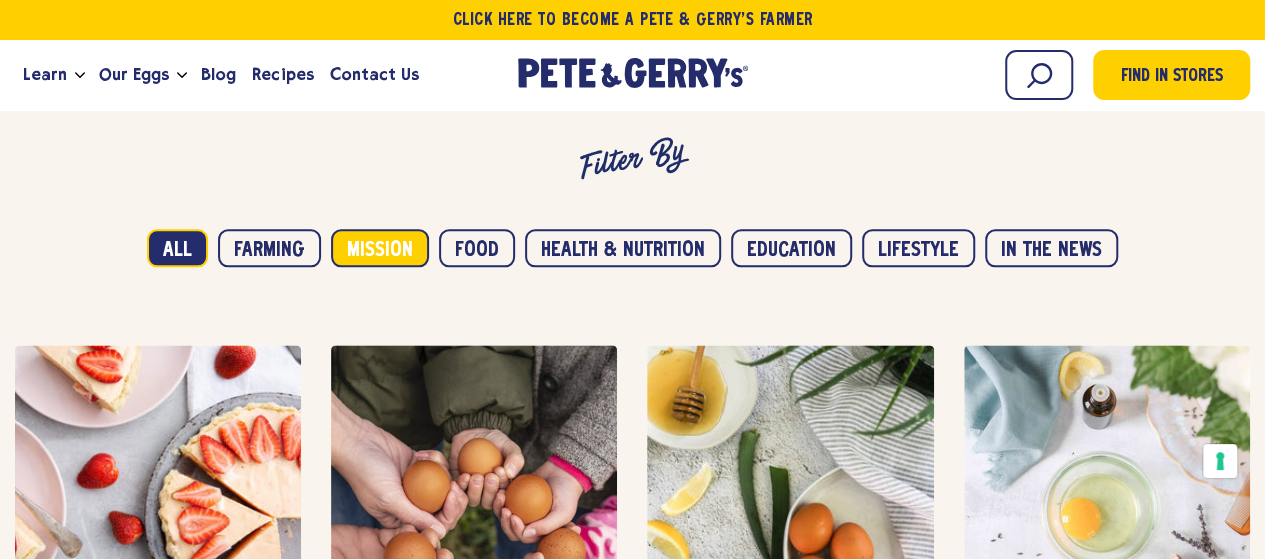 click on "Mission" at bounding box center (380, 248) 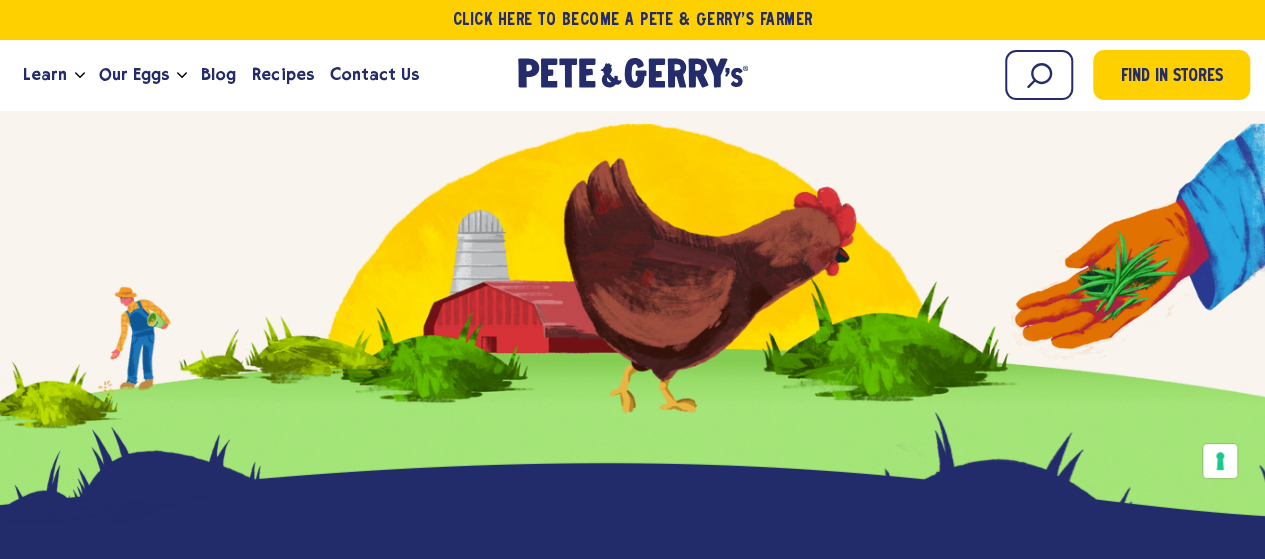 scroll, scrollTop: 2800, scrollLeft: 0, axis: vertical 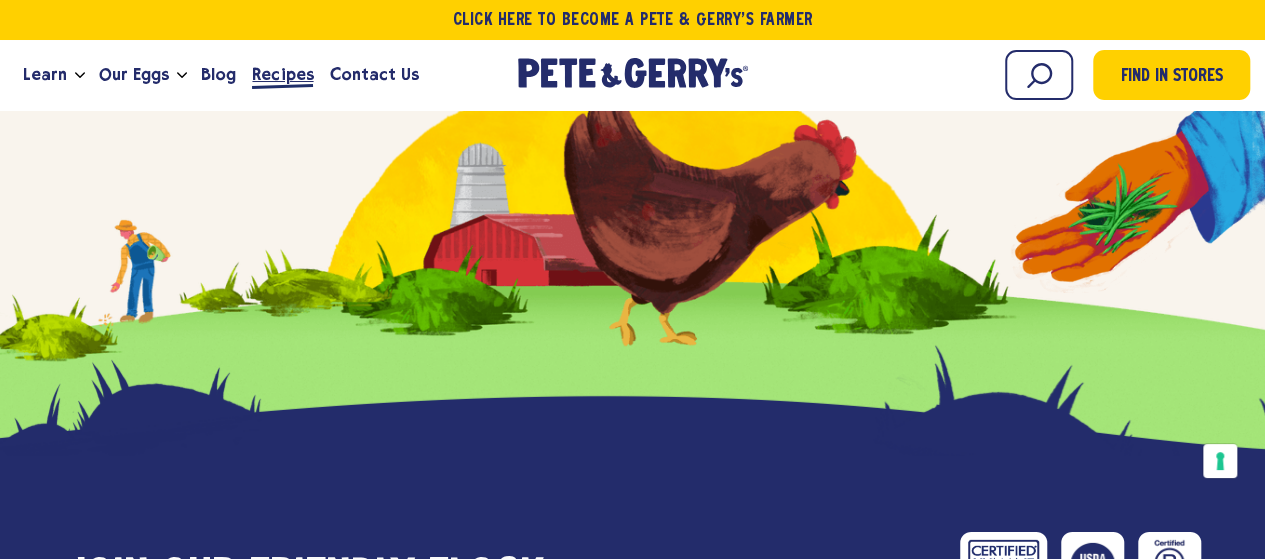 click on "Recipes" at bounding box center (282, 74) 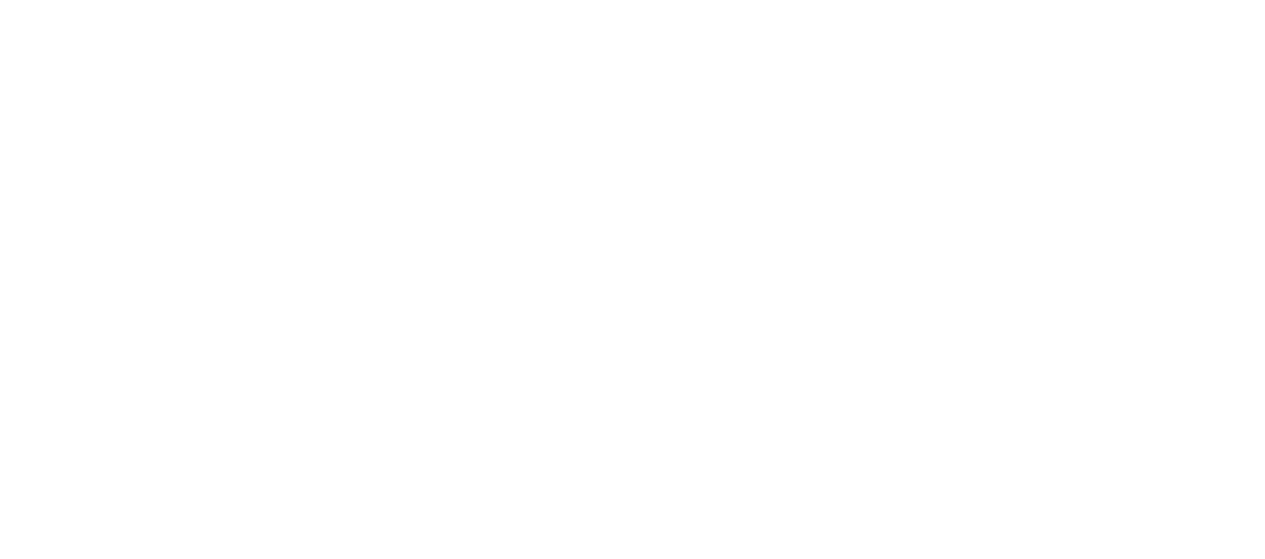scroll, scrollTop: 0, scrollLeft: 0, axis: both 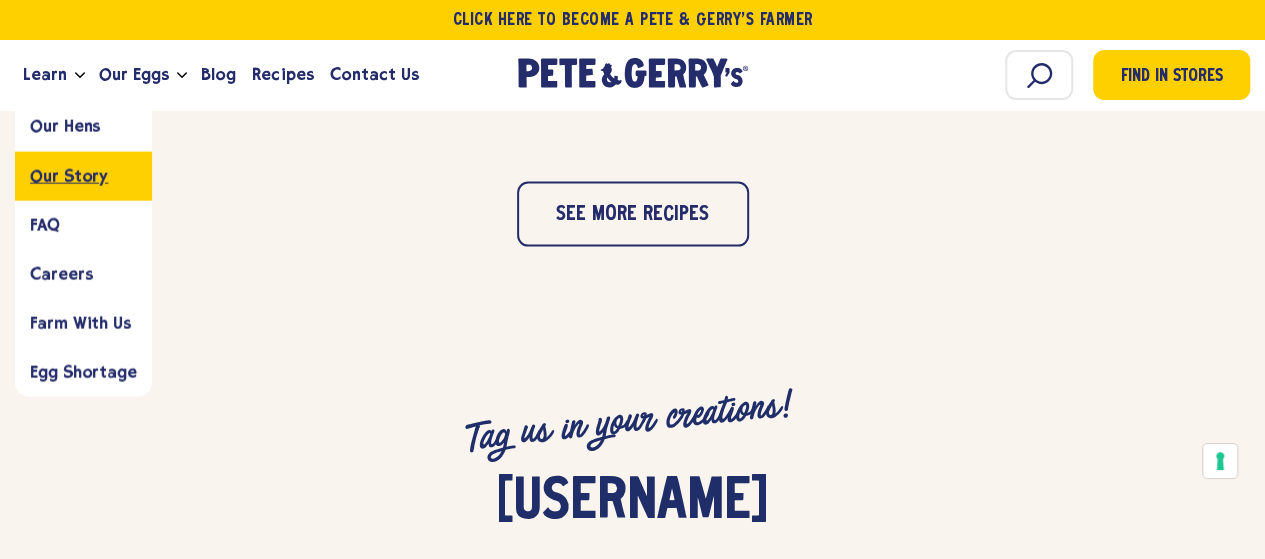 click on "Our Story" at bounding box center (69, 175) 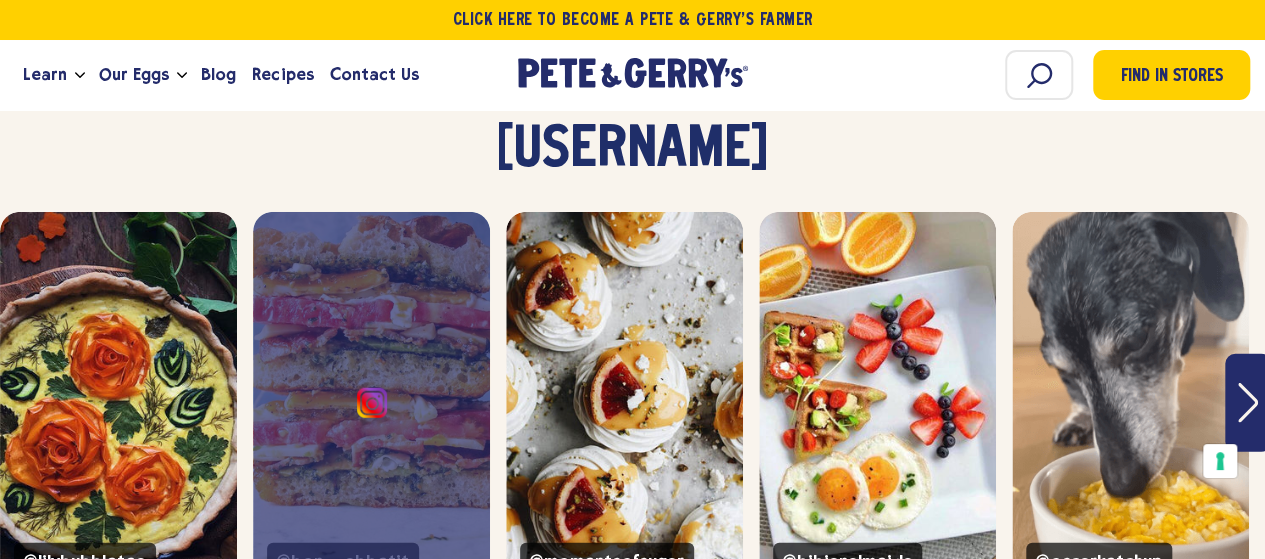 scroll, scrollTop: 2600, scrollLeft: 0, axis: vertical 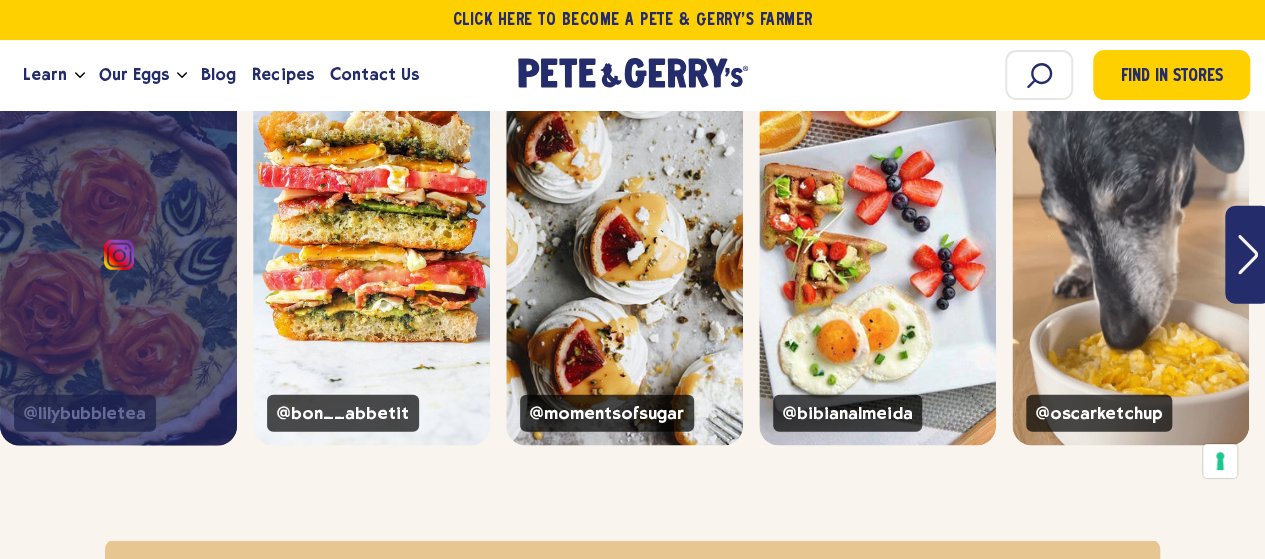 click on "@lilybubbletea" at bounding box center (118, 255) 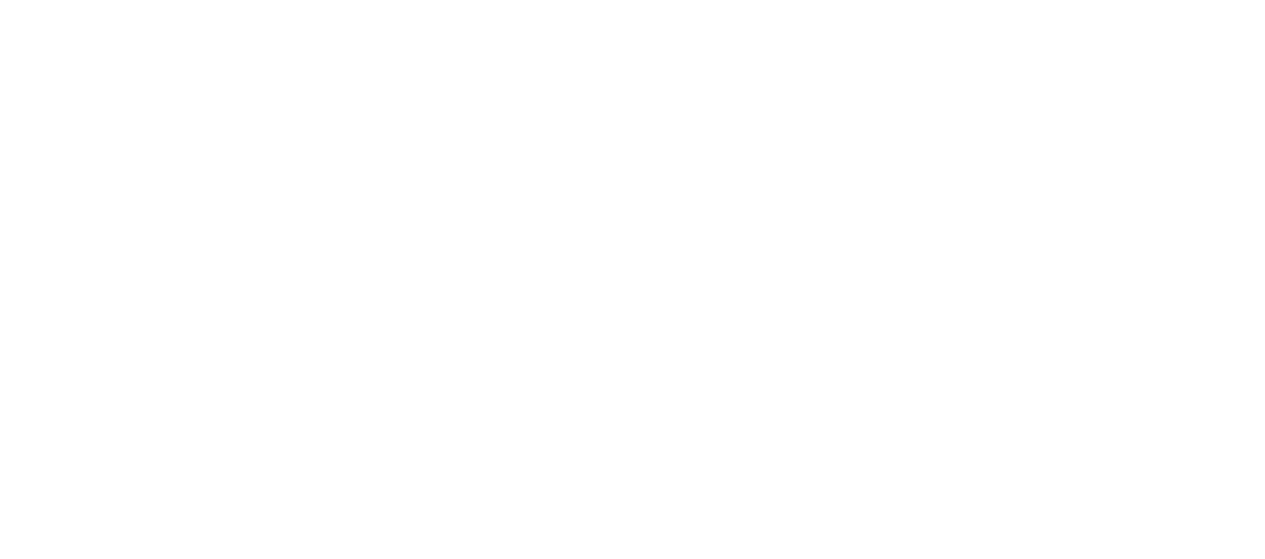 scroll, scrollTop: 0, scrollLeft: 0, axis: both 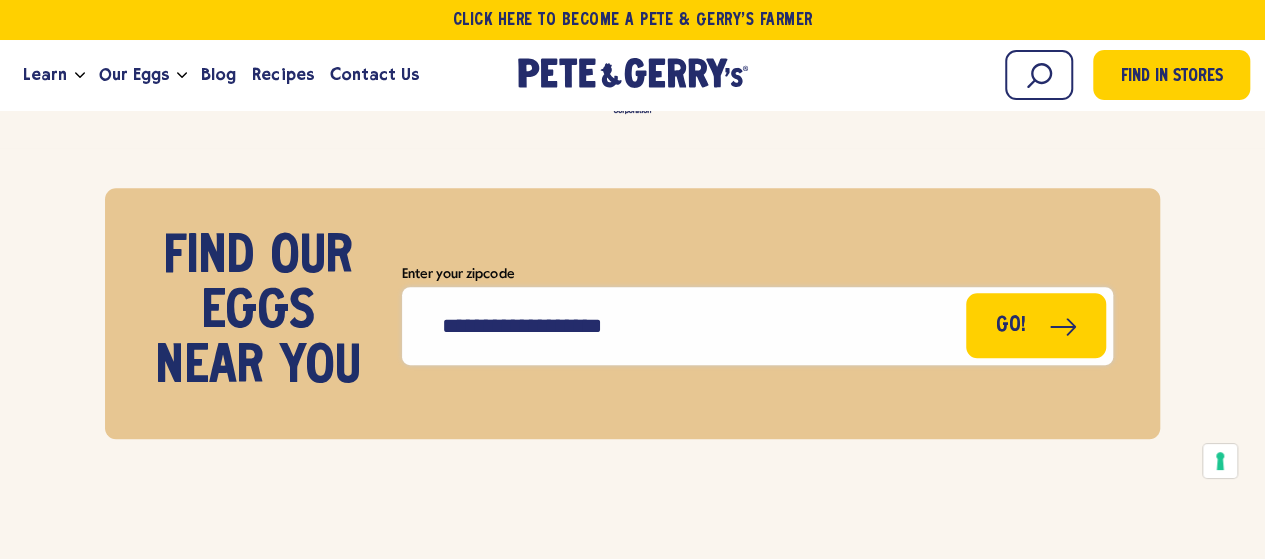 click on "Enter your zipcode" at bounding box center (757, 326) 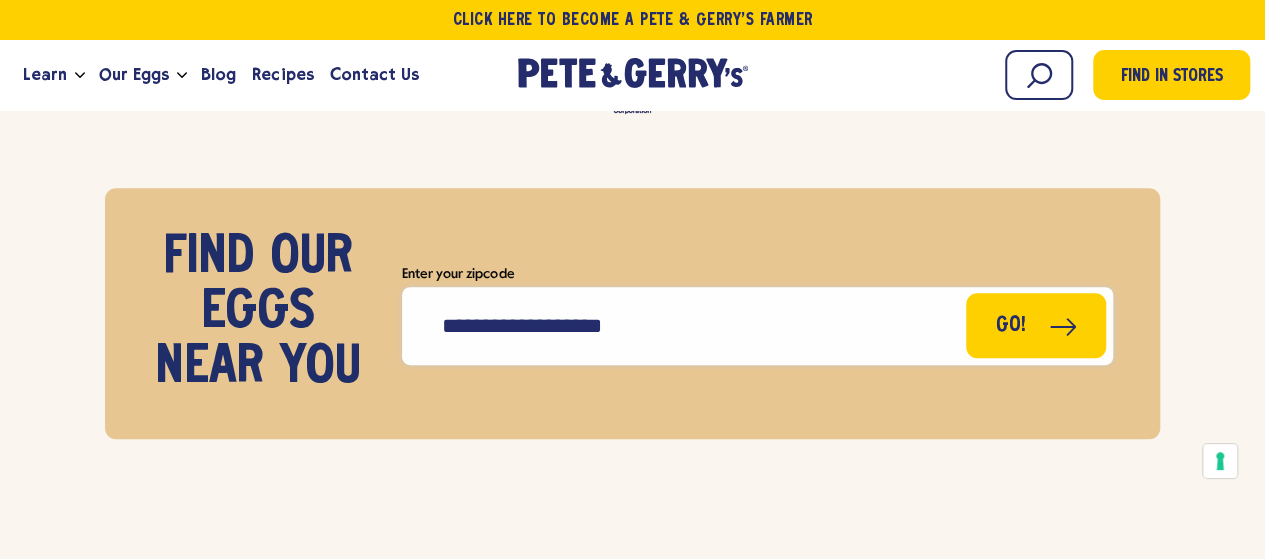 drag, startPoint x: 442, startPoint y: 281, endPoint x: 463, endPoint y: 283, distance: 21.095022 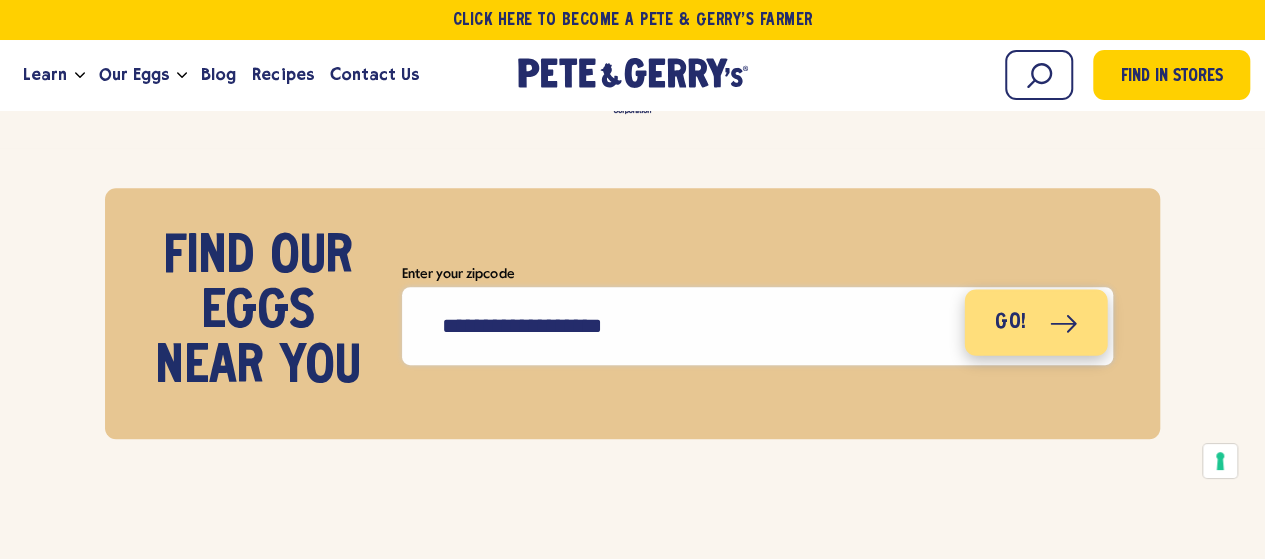 type on "*****" 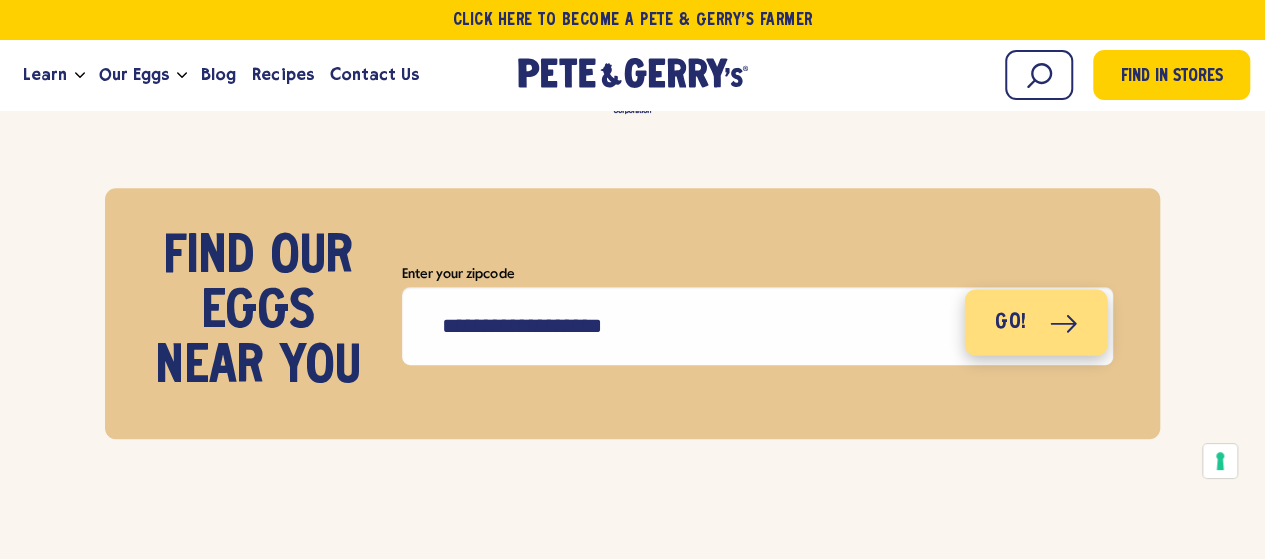 click 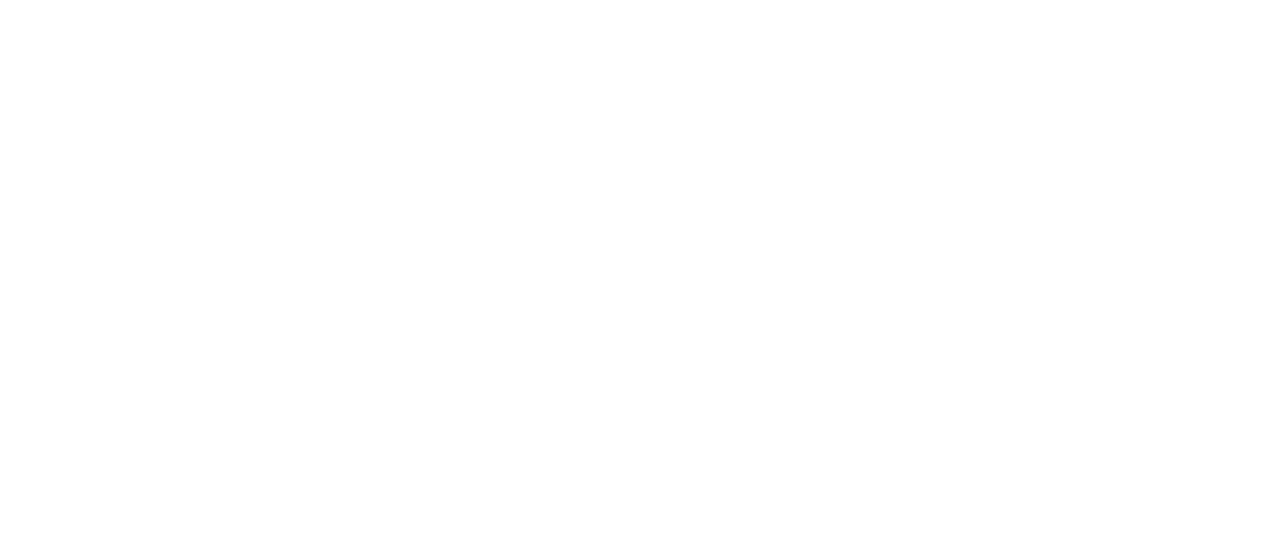 scroll, scrollTop: 0, scrollLeft: 0, axis: both 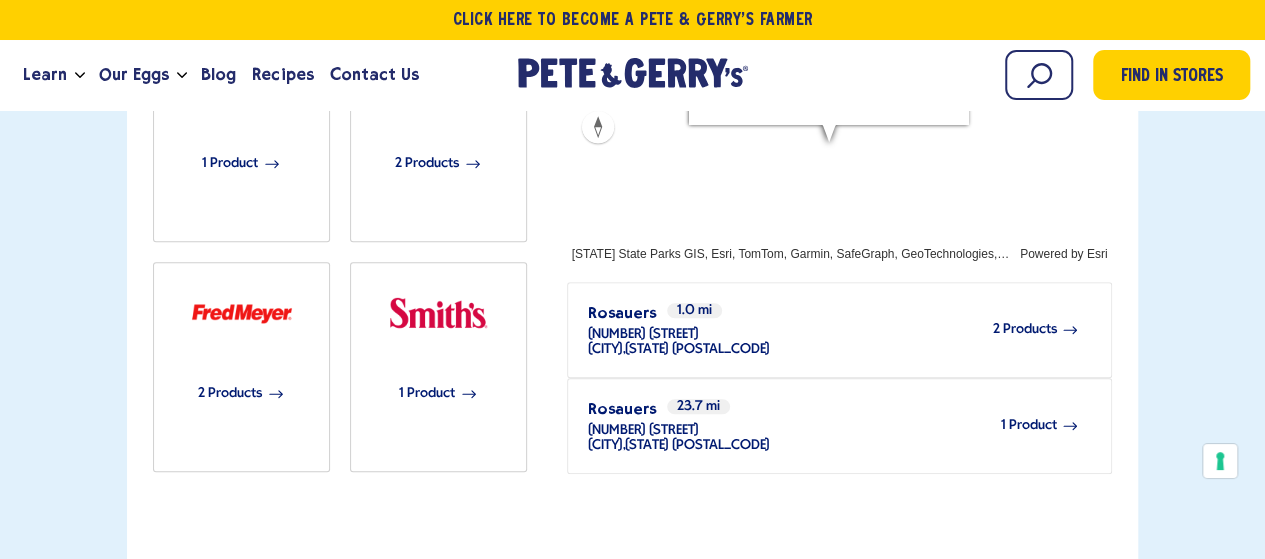 click on "2  Products" at bounding box center (1024, 329) 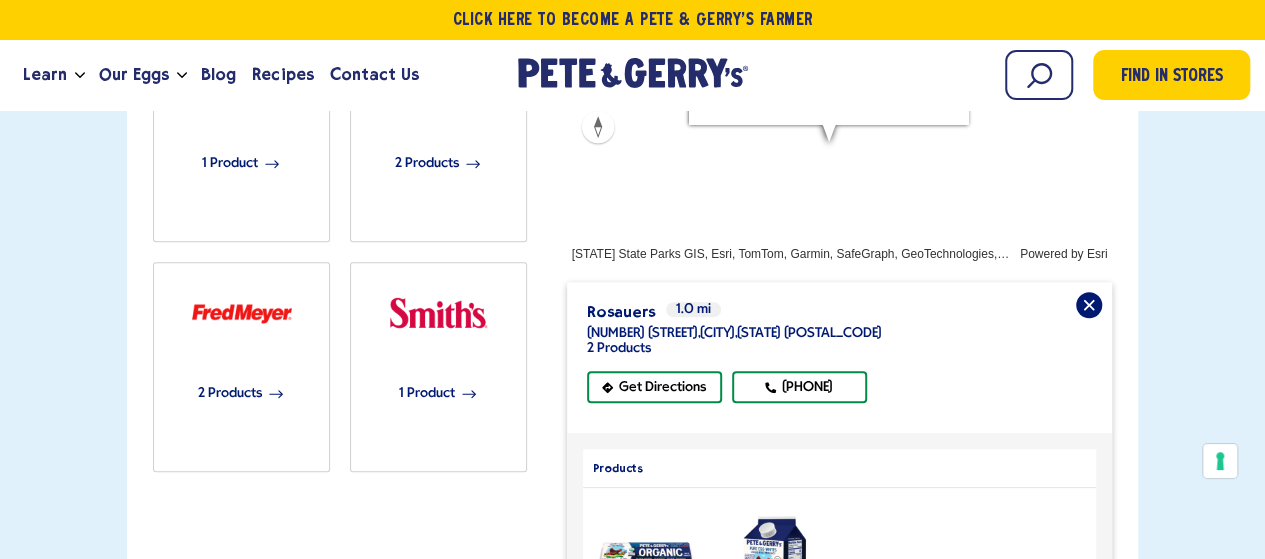scroll, scrollTop: 700, scrollLeft: 0, axis: vertical 